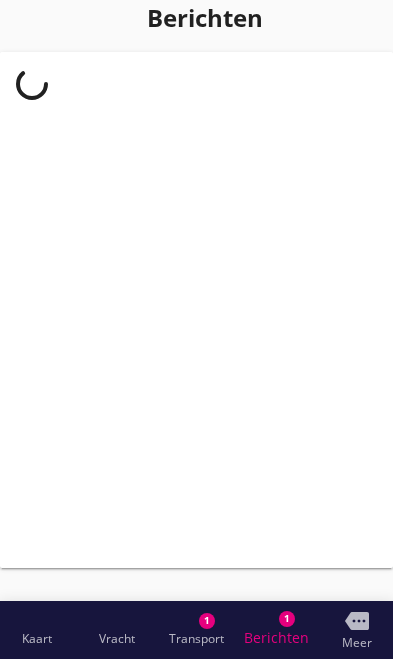 scroll, scrollTop: 0, scrollLeft: 0, axis: both 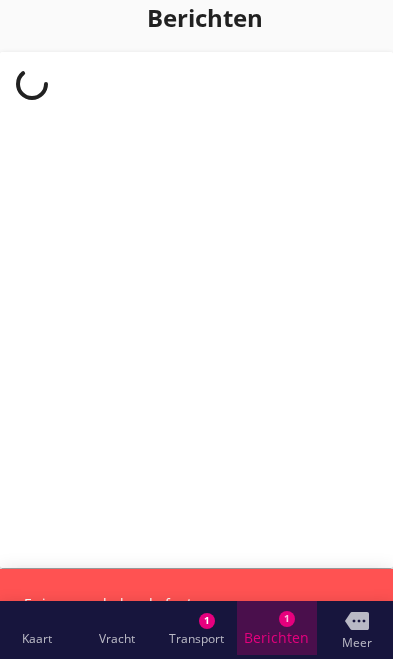 click on "Berichten" at bounding box center (276, 638) 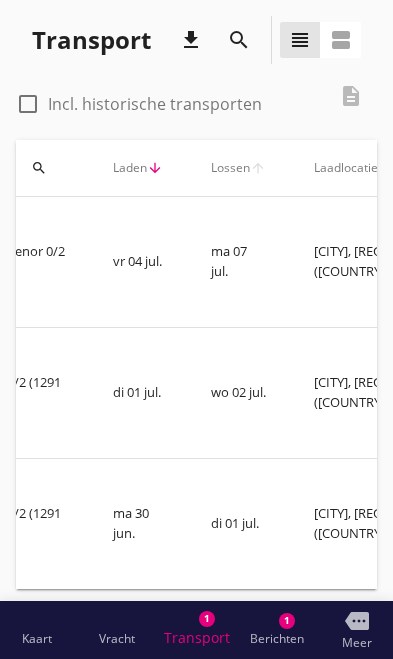 scroll, scrollTop: 0, scrollLeft: 581, axis: horizontal 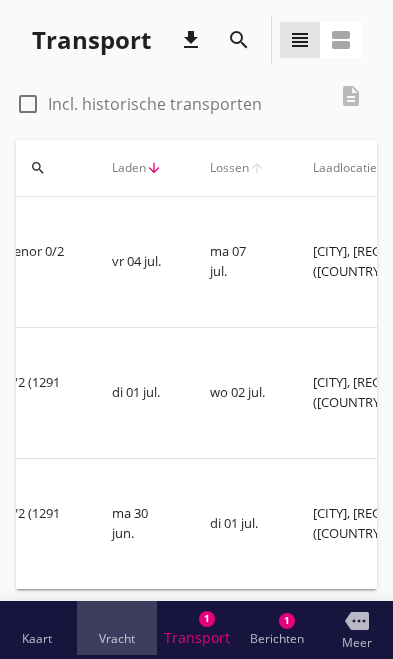 click at bounding box center (105, 609) 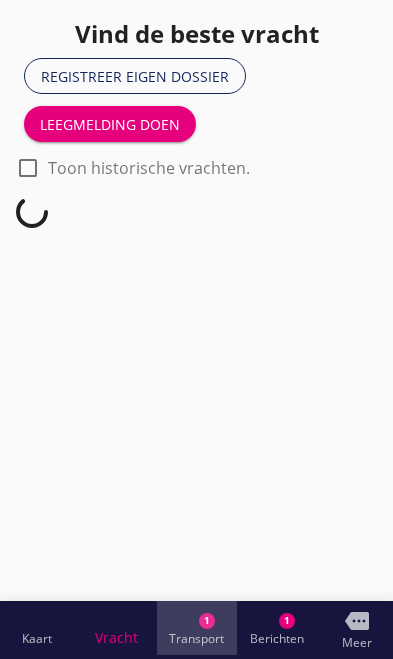 click on "Transport" at bounding box center [196, 639] 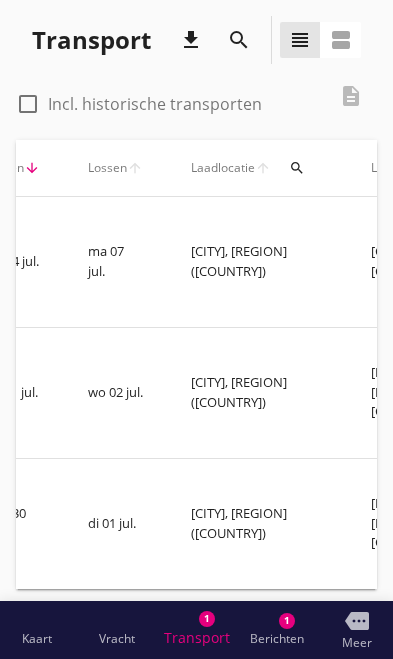 scroll, scrollTop: 0, scrollLeft: 701, axis: horizontal 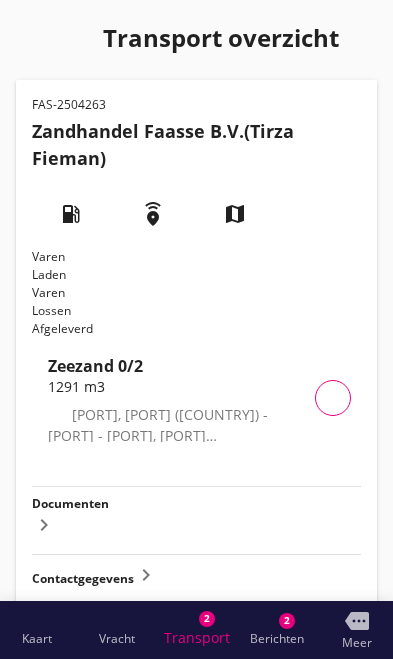 click at bounding box center [75, 36] 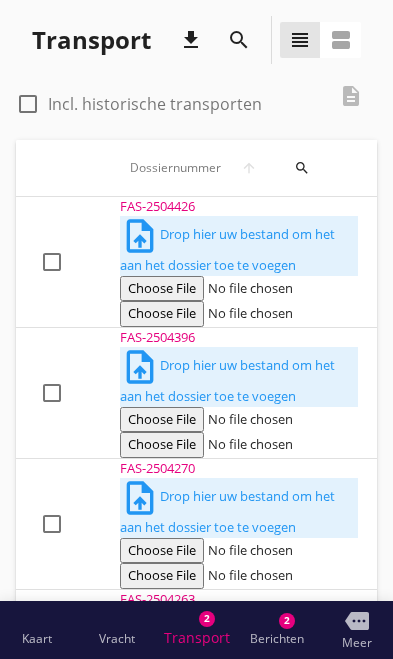 scroll, scrollTop: 0, scrollLeft: 0, axis: both 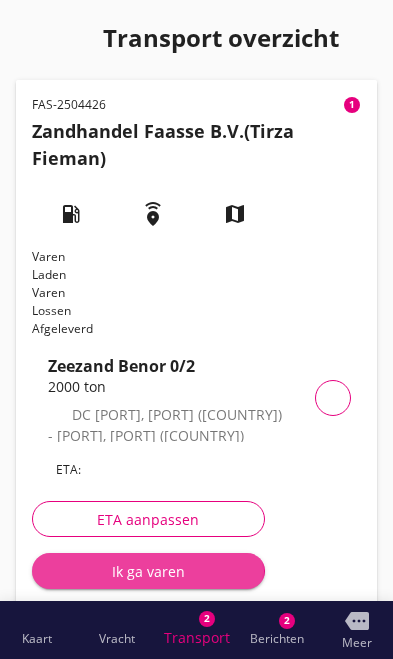 click on "Ik ga varen" at bounding box center (148, 571) 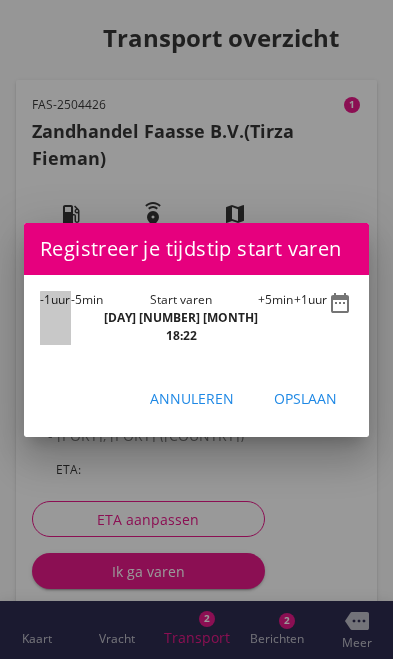 click on "-1  uur" at bounding box center (55, 318) 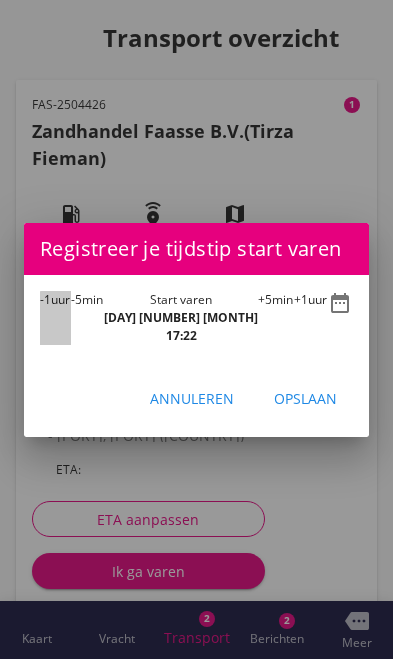 click on "-1  uur" at bounding box center [55, 318] 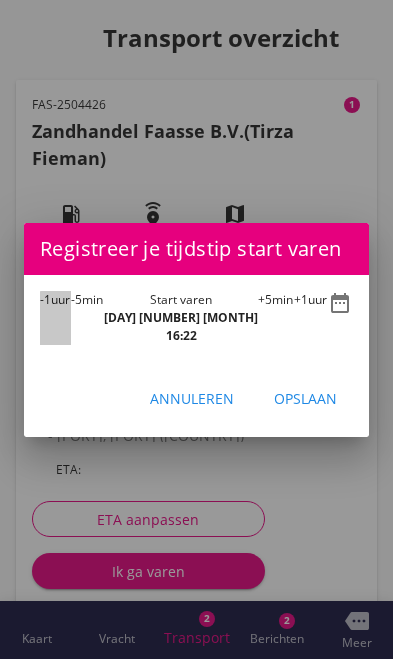 click on "-1  uur" at bounding box center [55, 318] 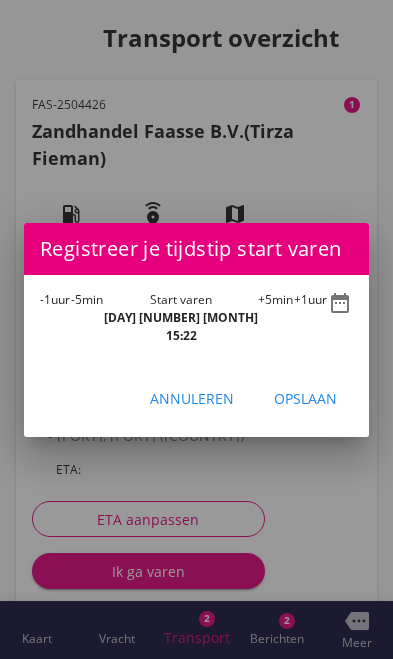 click on "-1  uur" at bounding box center [55, 318] 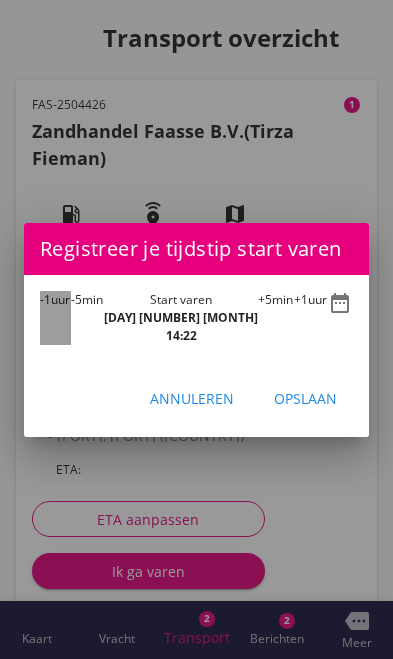 click on "-1  uur" at bounding box center [55, 318] 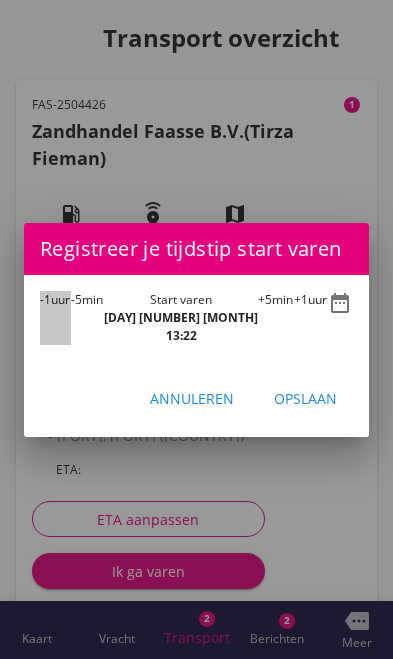 click on "-1  uur" at bounding box center [55, 318] 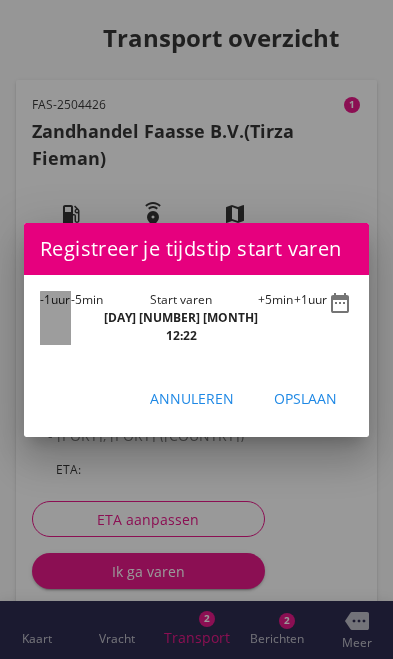 click on "-1  uur" at bounding box center (55, 318) 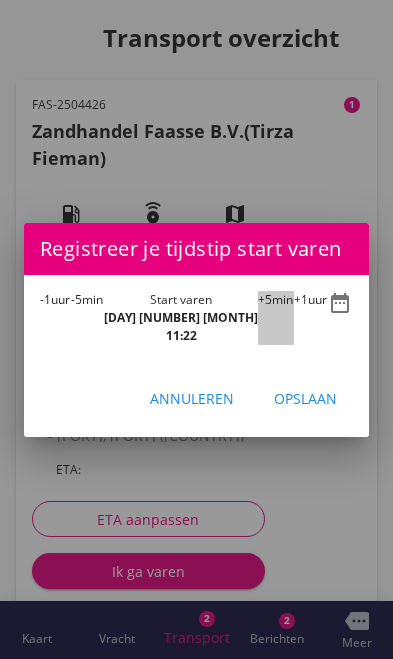 click on "+5  min" at bounding box center [276, 318] 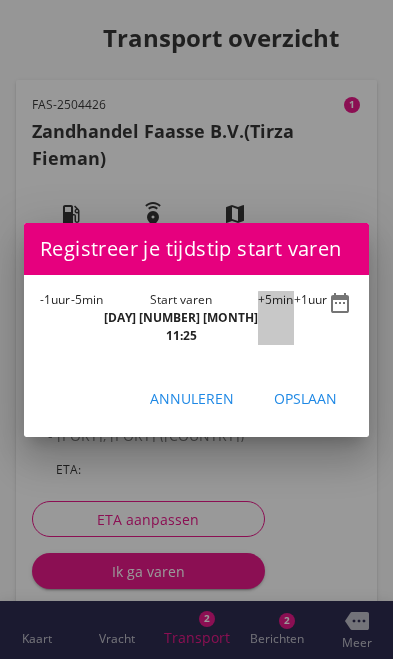 click on "+5  min" at bounding box center [276, 318] 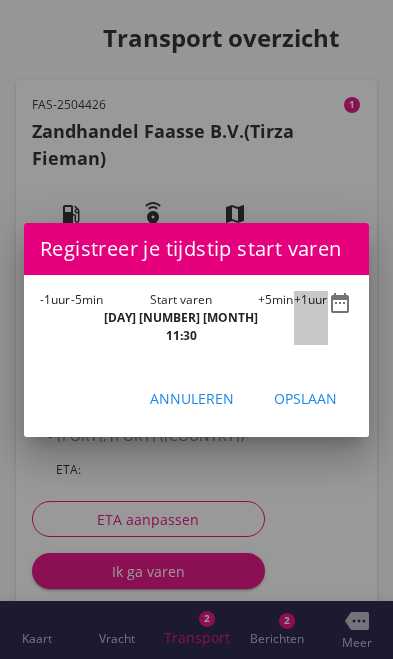 click on "+1  uur" at bounding box center [311, 318] 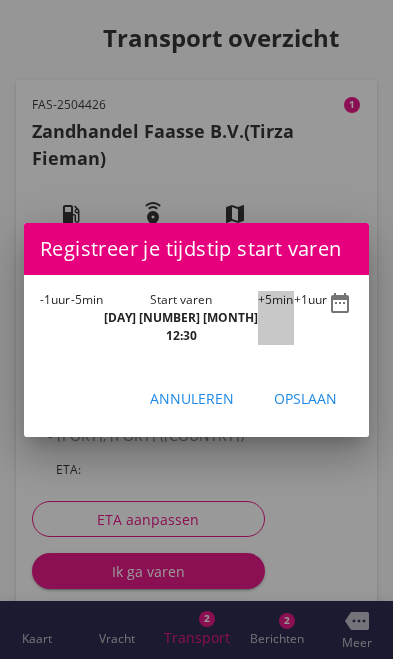 click on "+5  min" at bounding box center (276, 318) 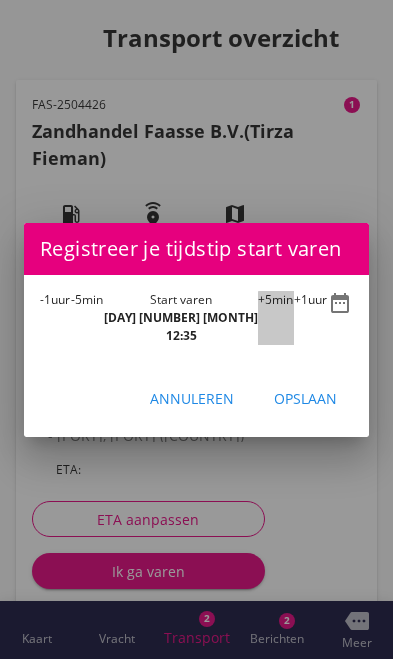 click on "+5  min" at bounding box center [276, 318] 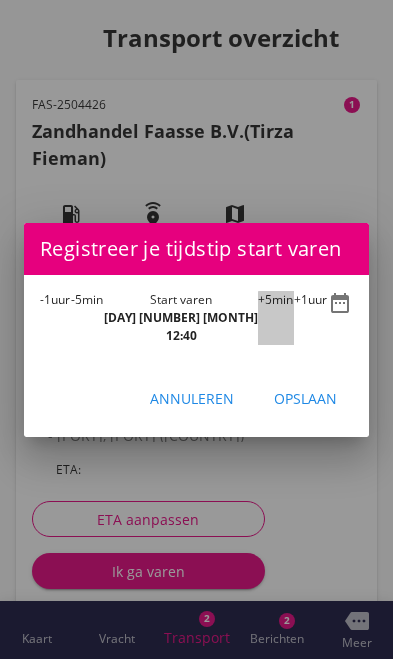 click on "+5  min" at bounding box center [276, 318] 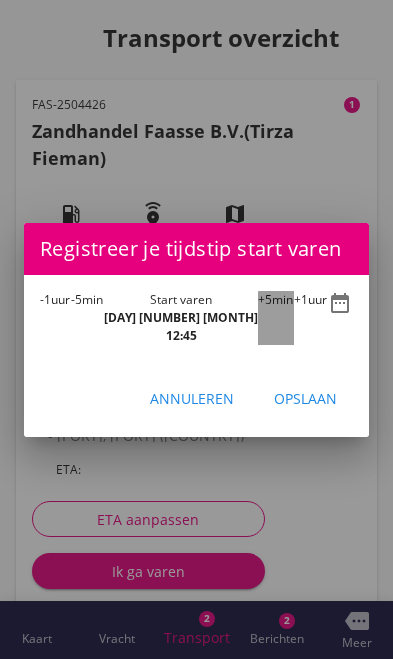 click on "+5  min" at bounding box center (276, 318) 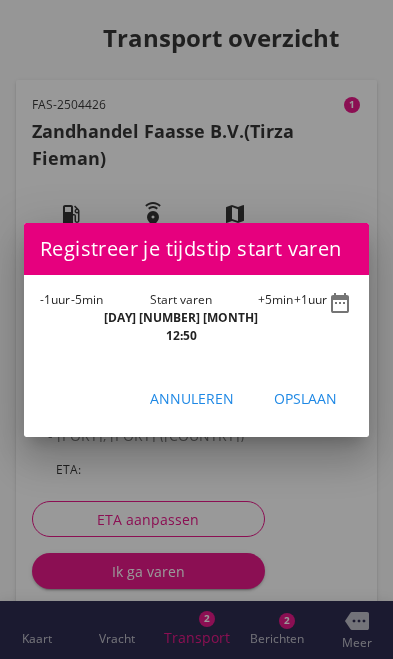 click on "Opslaan" at bounding box center [305, 398] 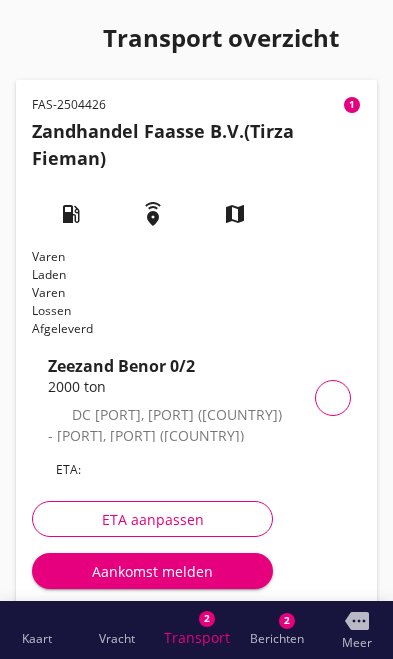 click on "Aankomst melden" at bounding box center (152, 571) 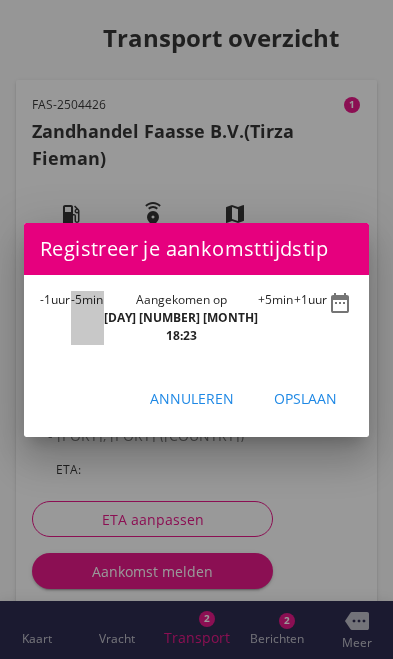 click on "-5  min" at bounding box center (87, 318) 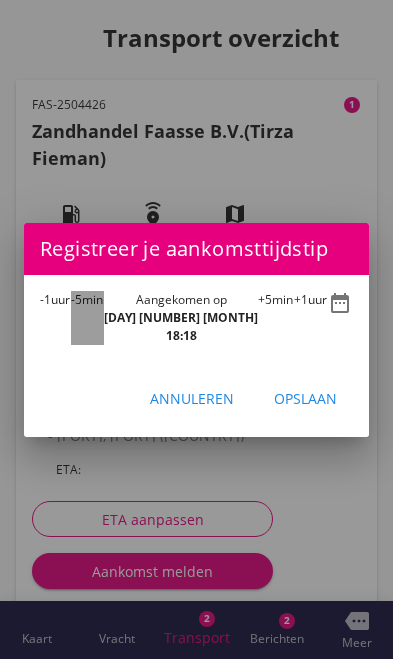 click on "-5  min" at bounding box center [87, 318] 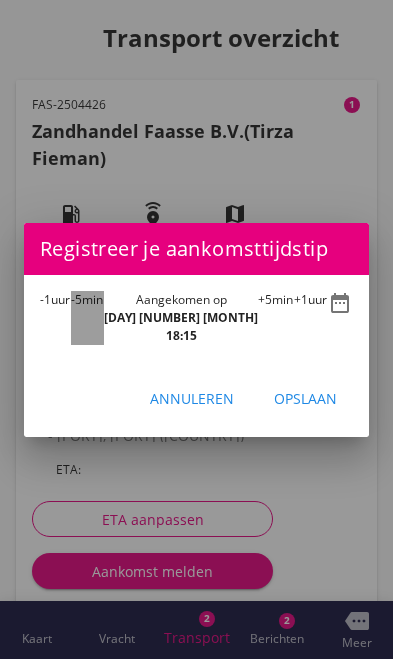 click on "-5  min" at bounding box center (87, 318) 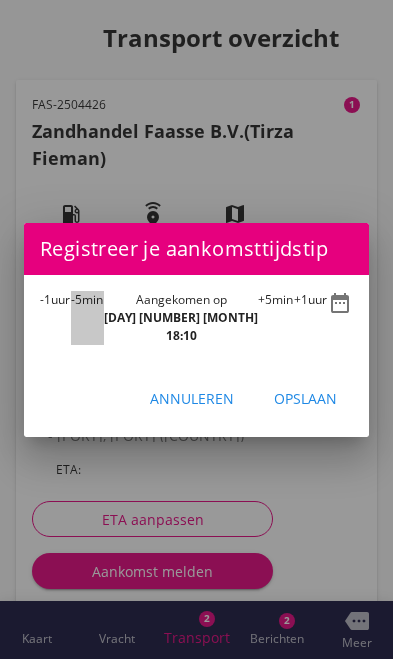 click on "-5  min" at bounding box center (87, 318) 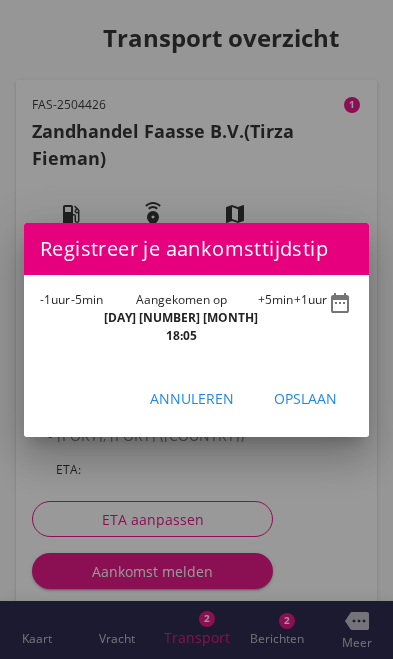 click on "-1  uur" at bounding box center [55, 318] 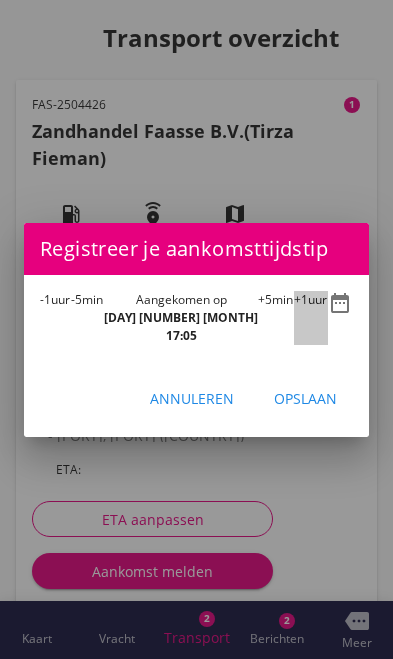 click on "+1  uur" at bounding box center (311, 318) 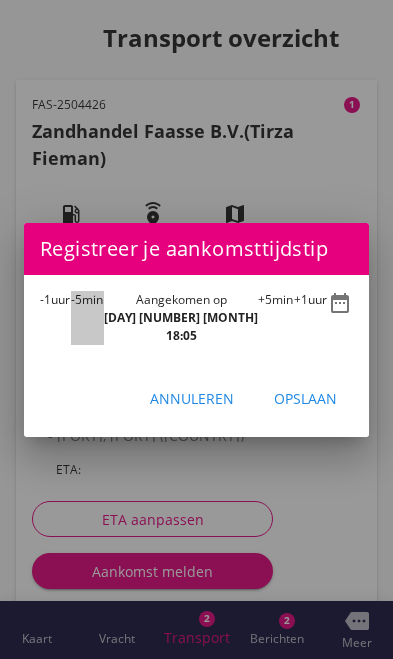 click on "-5  min" at bounding box center (87, 318) 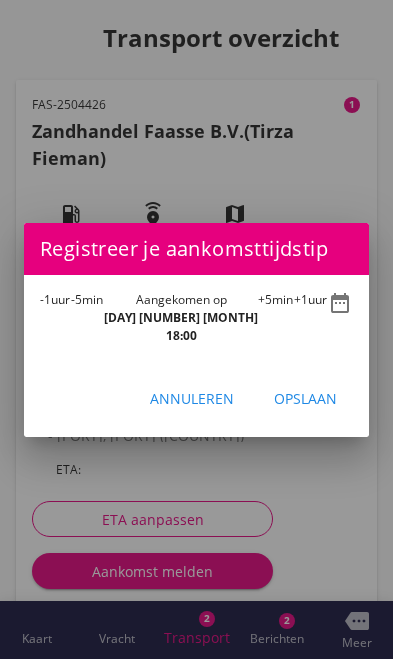 click at bounding box center (196, 329) 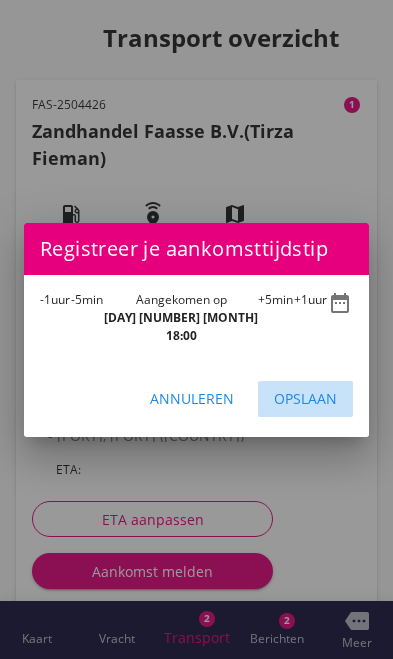click on "Opslaan" at bounding box center [305, 398] 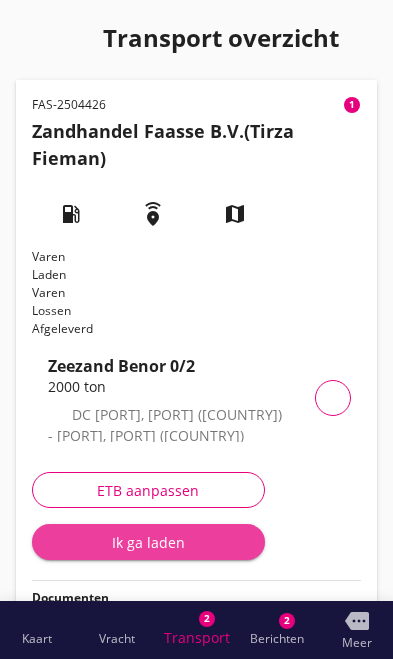 click on "Ik ga laden" at bounding box center [148, 542] 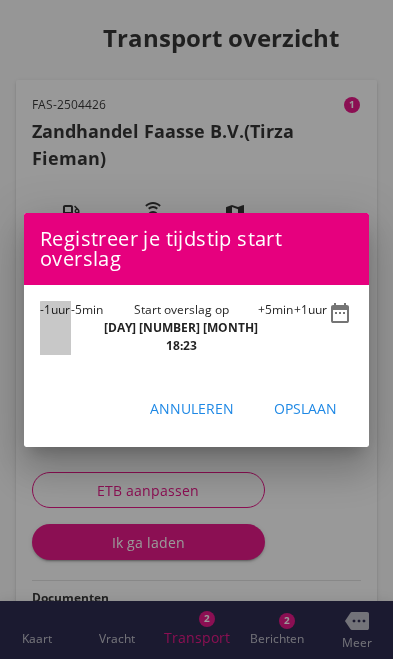 click on "-1  uur" at bounding box center (55, 328) 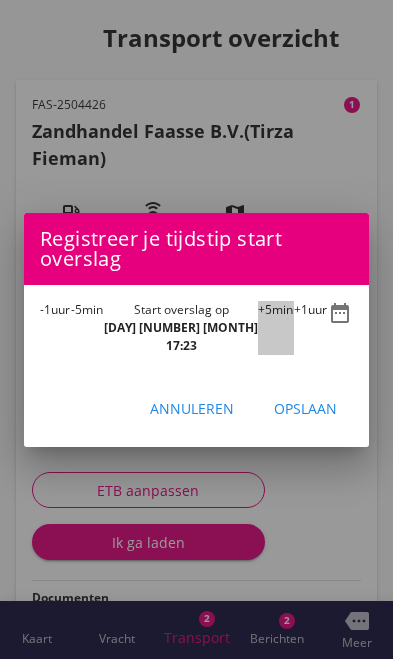click on "+5  min" at bounding box center (276, 328) 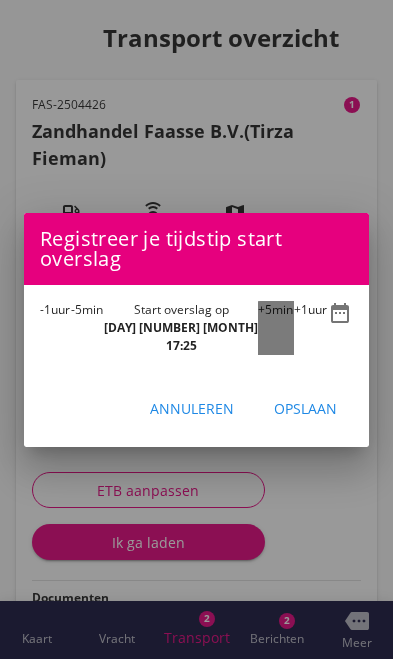 click on "+5  min" at bounding box center [276, 328] 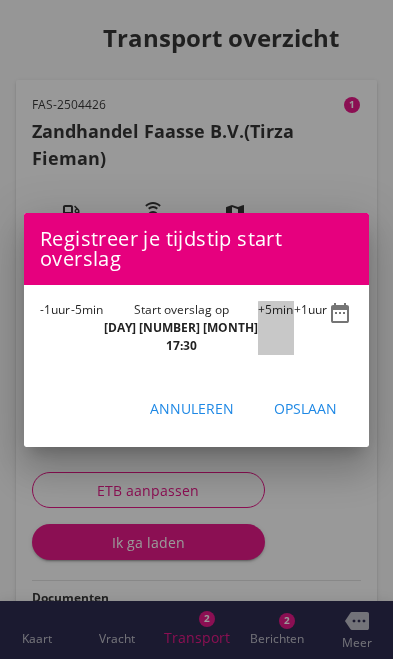 click on "+5  min" at bounding box center [276, 328] 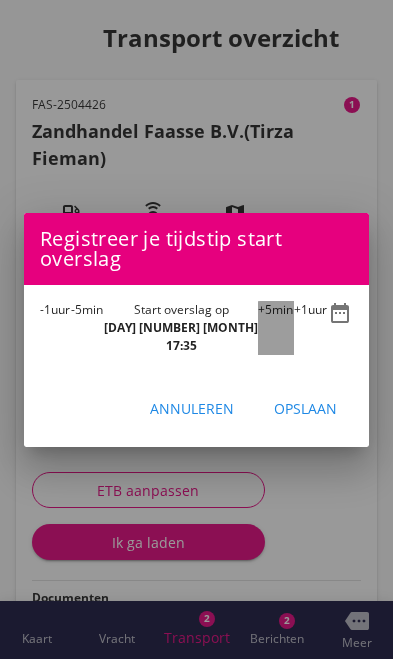 click on "+5  min" at bounding box center (276, 328) 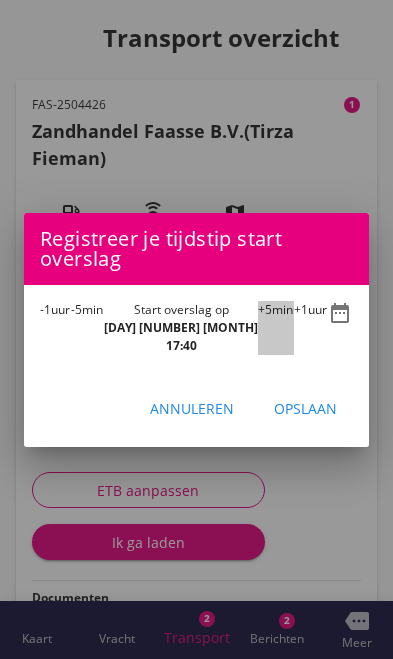 click on "+5  min" at bounding box center (276, 328) 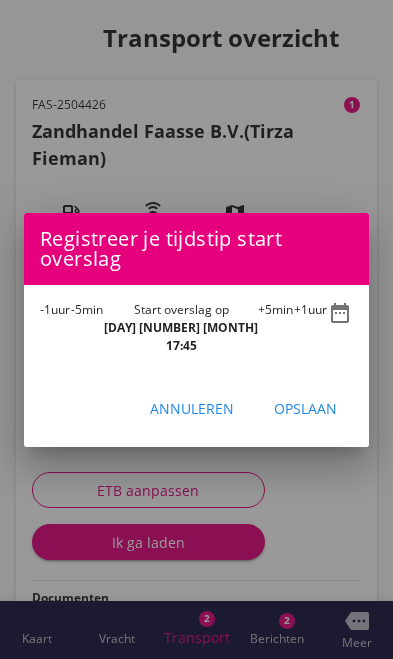 click on "+5  min" at bounding box center (276, 328) 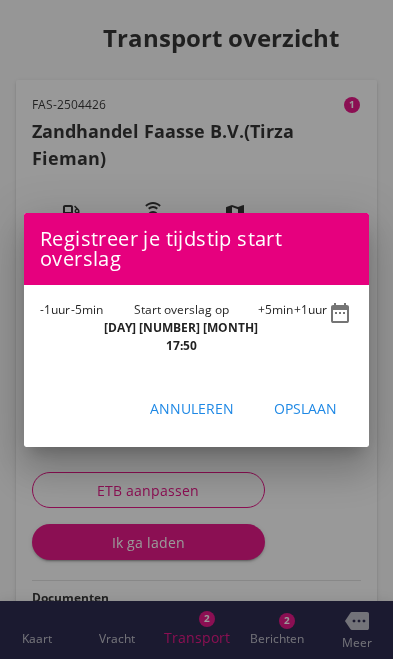 click on "+5  min" at bounding box center [276, 328] 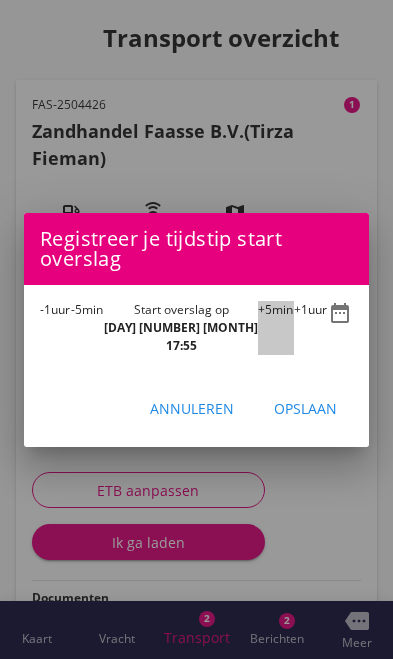 click on "+5  min" at bounding box center (276, 328) 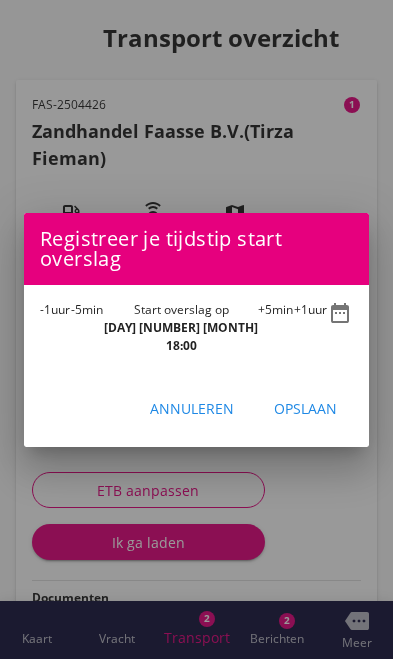 click on "Opslaan" at bounding box center [305, 408] 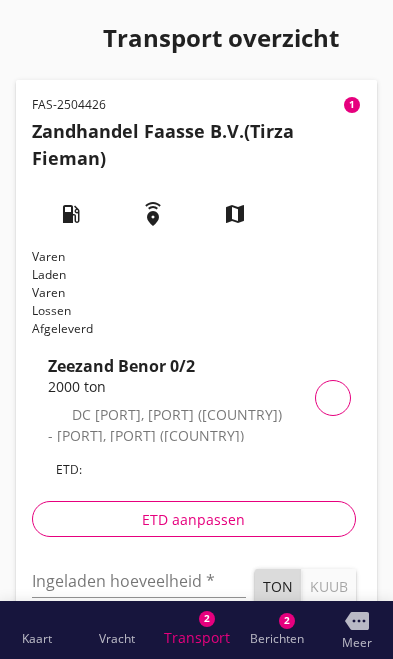 click at bounding box center [139, 581] 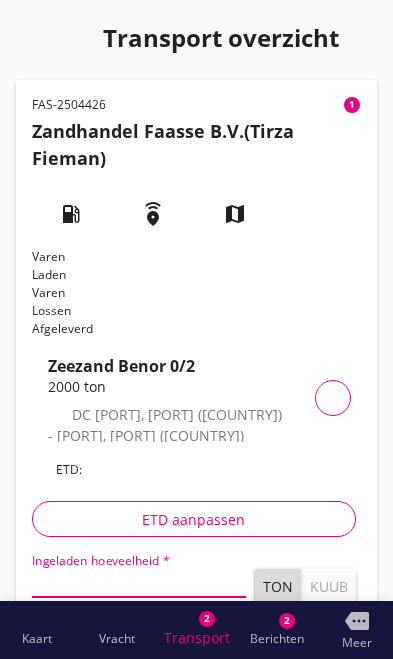 scroll, scrollTop: 48, scrollLeft: 0, axis: vertical 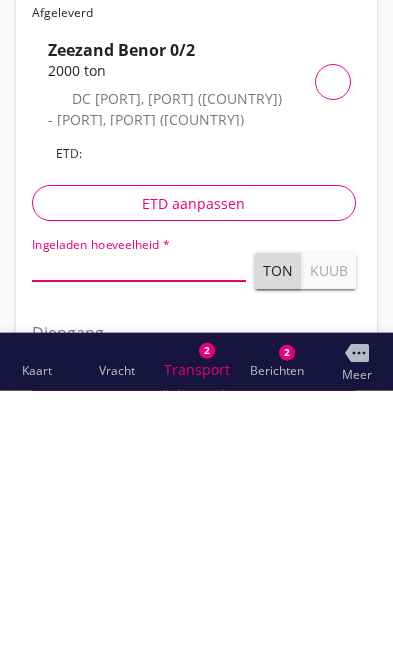 click on "FAS-2504426  Zandhandel Faasse B.V.  (Tirza Fieman)  local_gas_station emergency_share map  1   Varen   Laden   Varen   Lossen   Afgeleverd   Zeezand Benor 0/2      2000 ton   DC [PORT], [PORT] ([COUNTRY]) - [PORT], [PORT] ([COUNTRY])   Vracht details   ETD:    ETD aanpassen  Ingeladen hoeveelheid *  Ton   Kuub  Diepgang  Ik ben vol   Documenten  keyboard_arrow_right  Contactgegevens  keyboard_arrow_right  Logboekgegevens  keyboard_arrow_right" at bounding box center (196, 451) 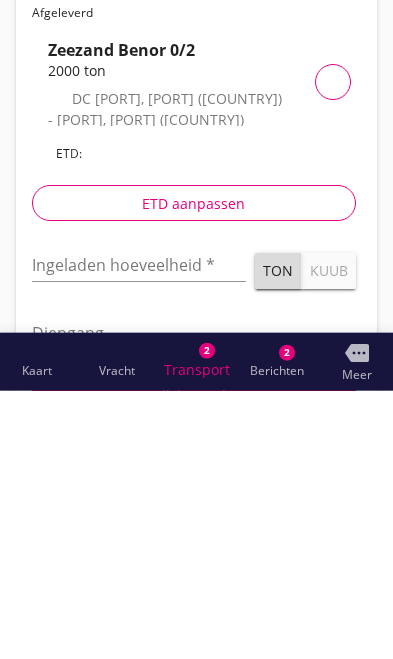 scroll, scrollTop: 301, scrollLeft: 0, axis: vertical 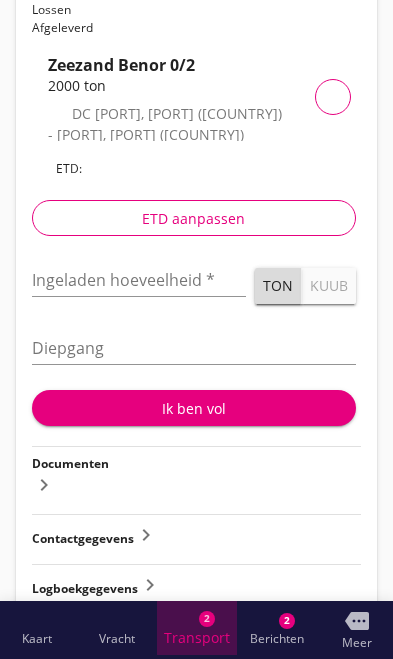 click on "Transport" at bounding box center (197, 638) 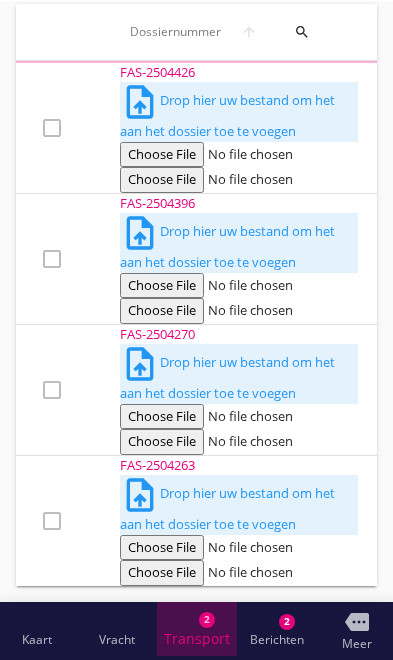 scroll, scrollTop: 0, scrollLeft: 0, axis: both 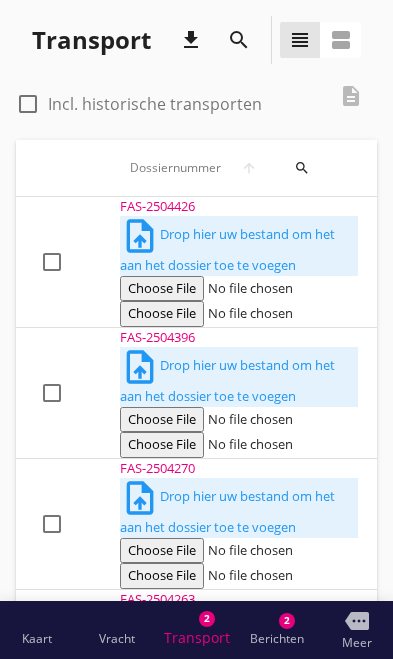 click on "Transport Transport  2" at bounding box center [197, 626] 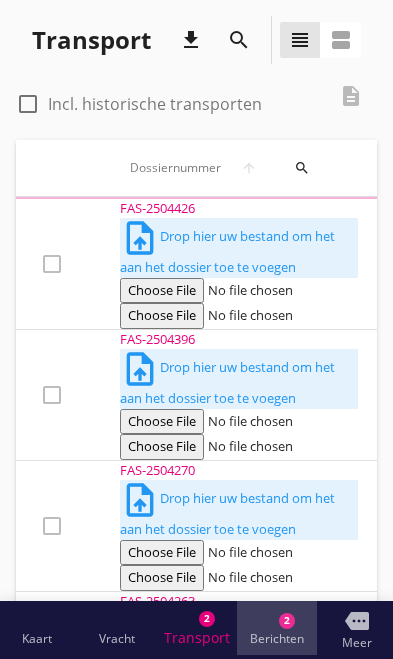 click on "2" at bounding box center [287, 621] 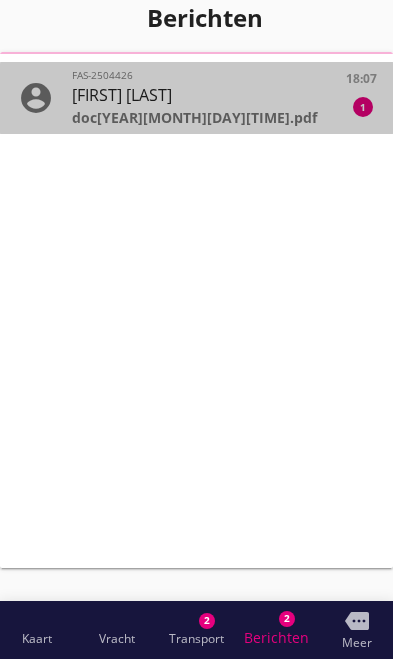 click on "[FIRST] [LAST]" at bounding box center [196, 95] 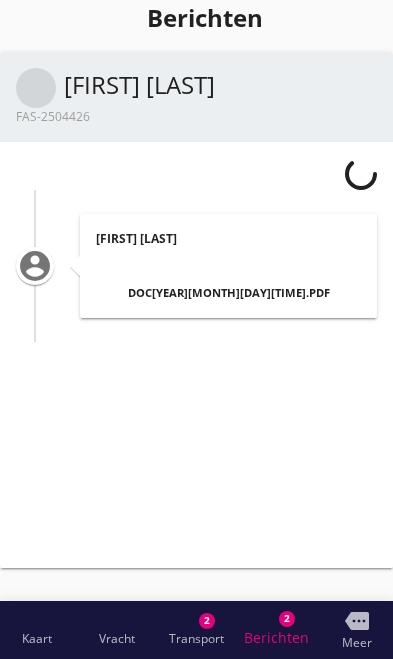 click at bounding box center (228, 264) 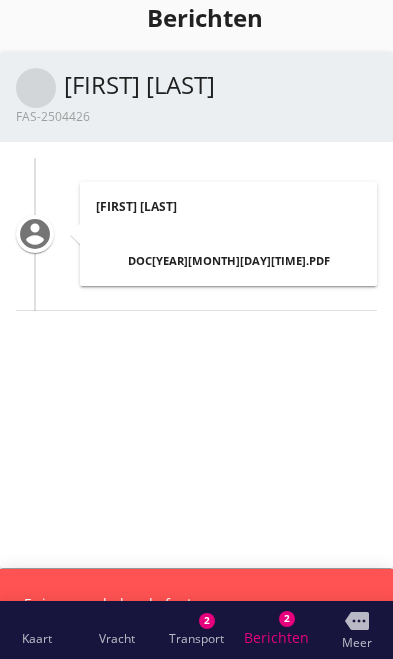 click at bounding box center [228, 232] 